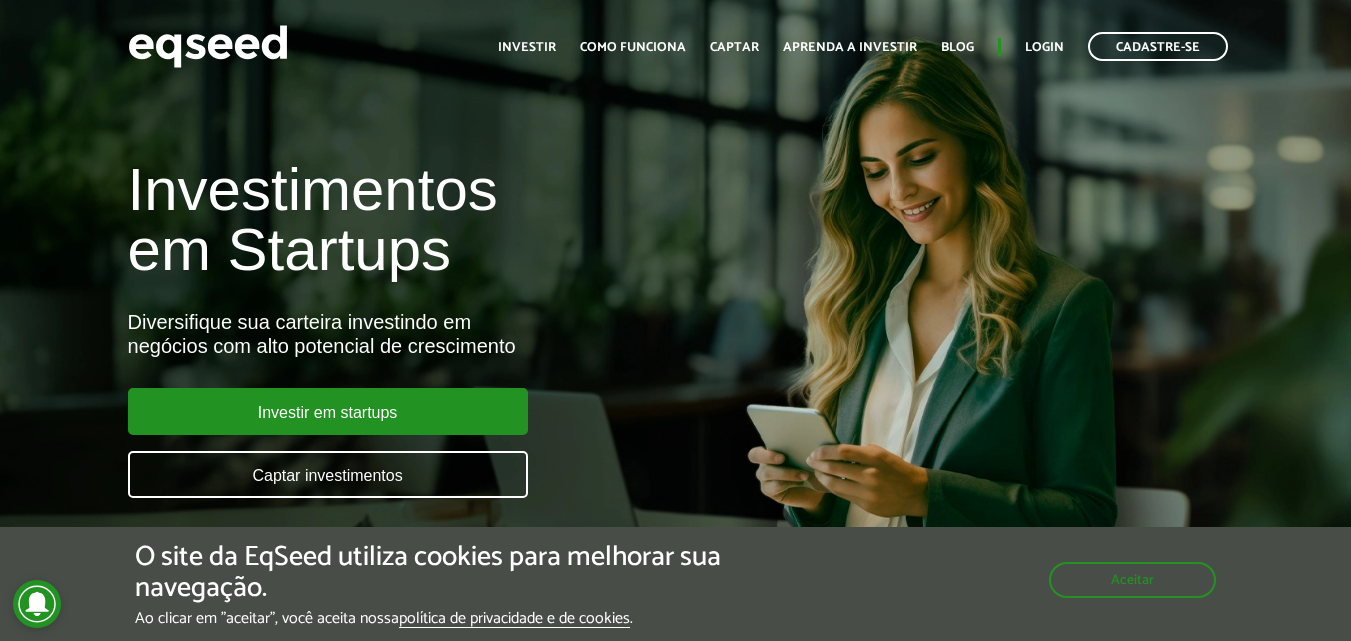 scroll, scrollTop: 0, scrollLeft: 0, axis: both 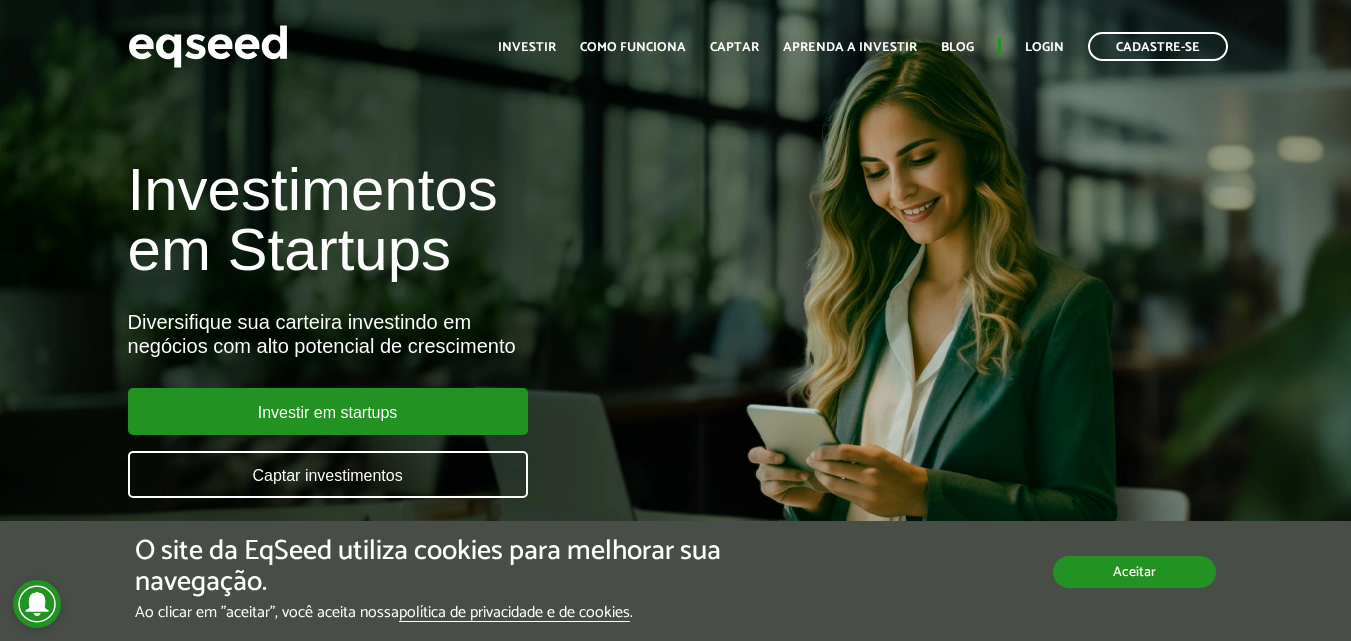 click on "Aceitar" at bounding box center [1134, 572] 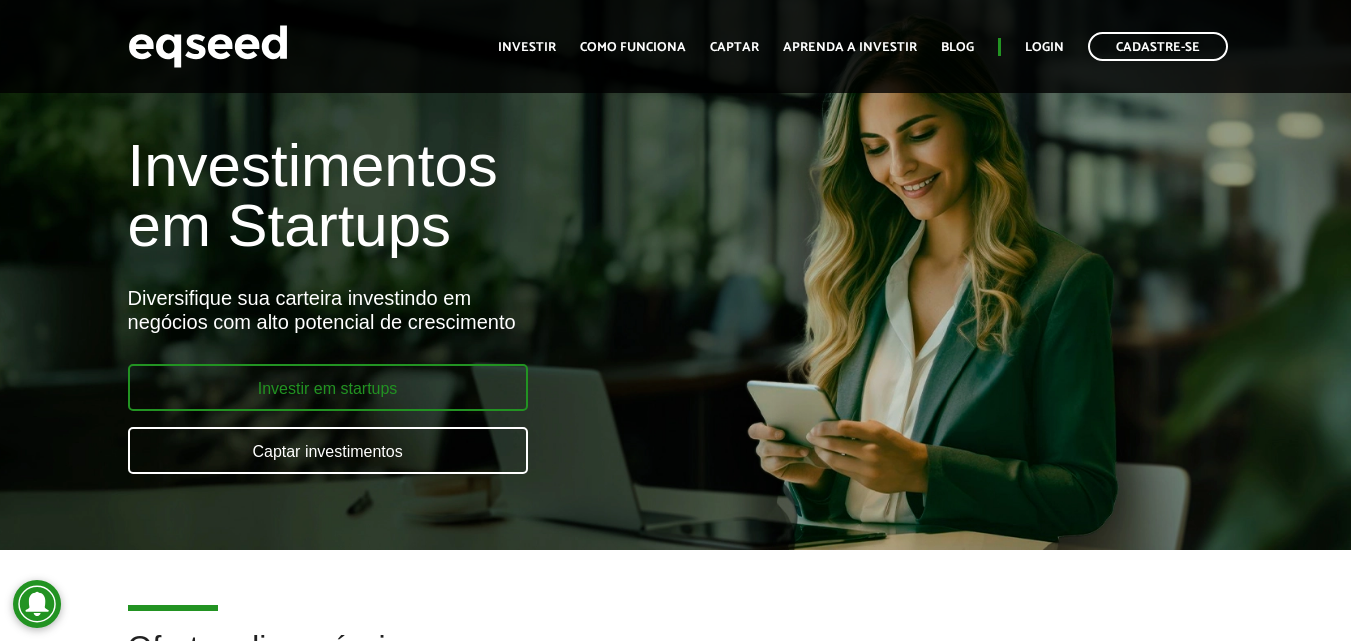 scroll, scrollTop: 0, scrollLeft: 0, axis: both 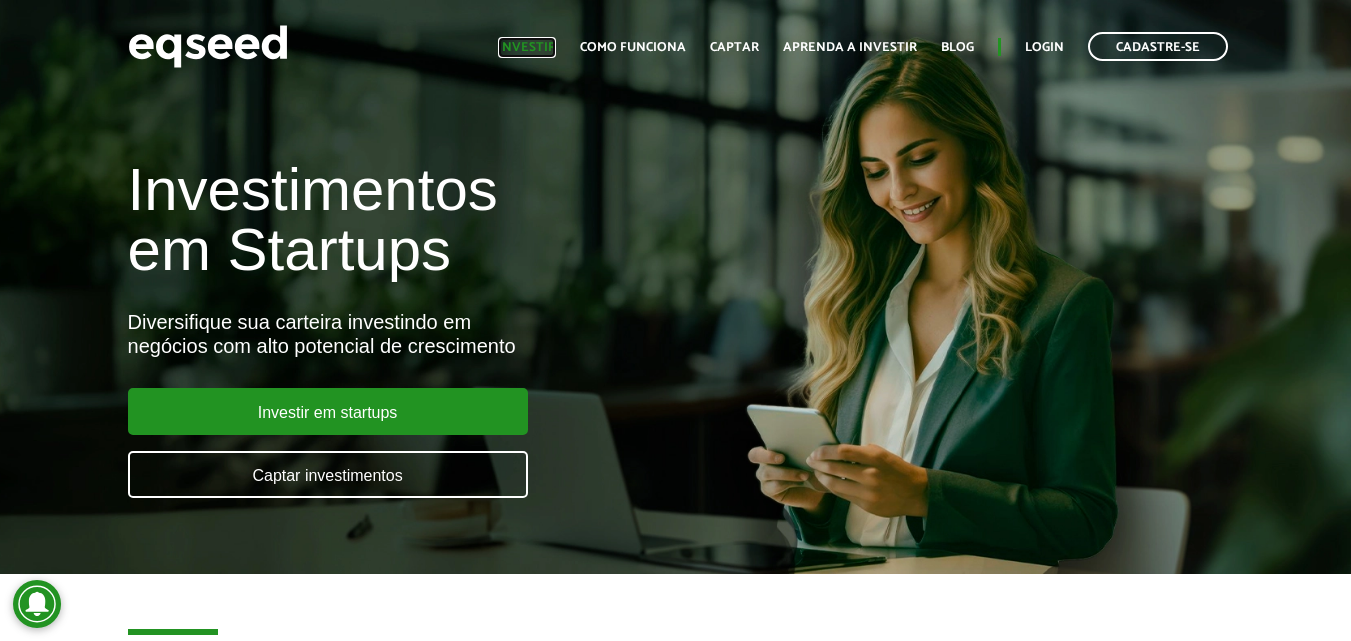 click on "Investir" at bounding box center (527, 47) 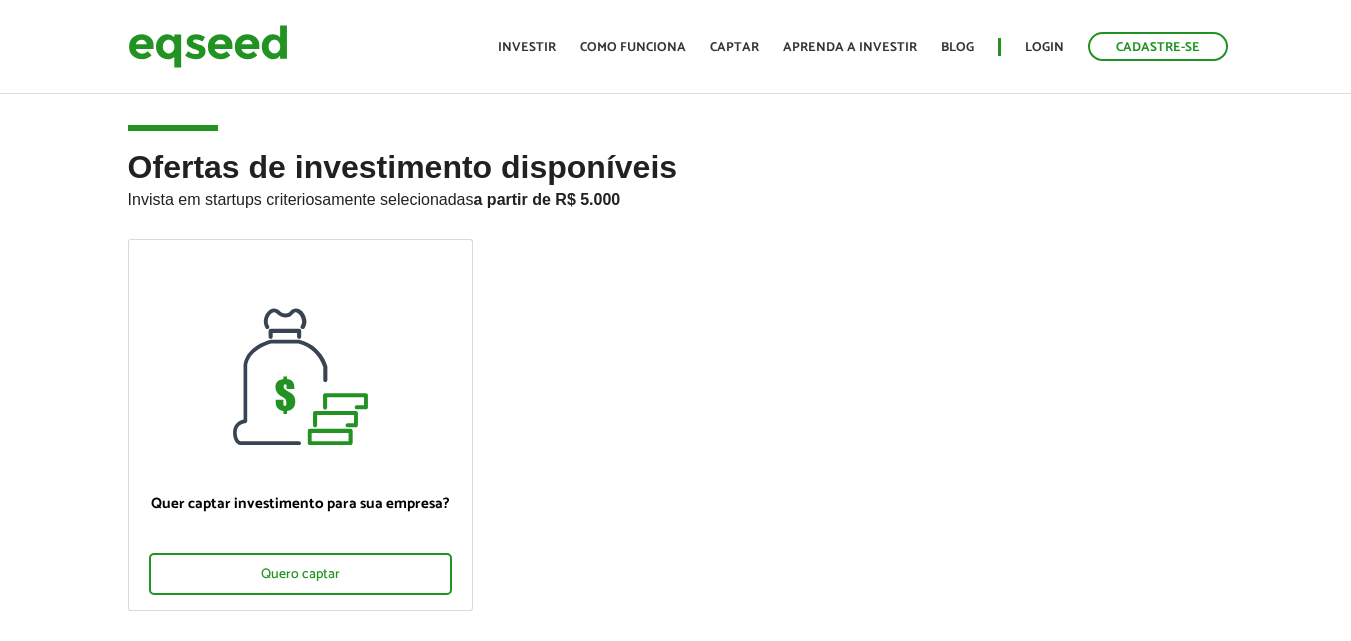 scroll, scrollTop: 0, scrollLeft: 0, axis: both 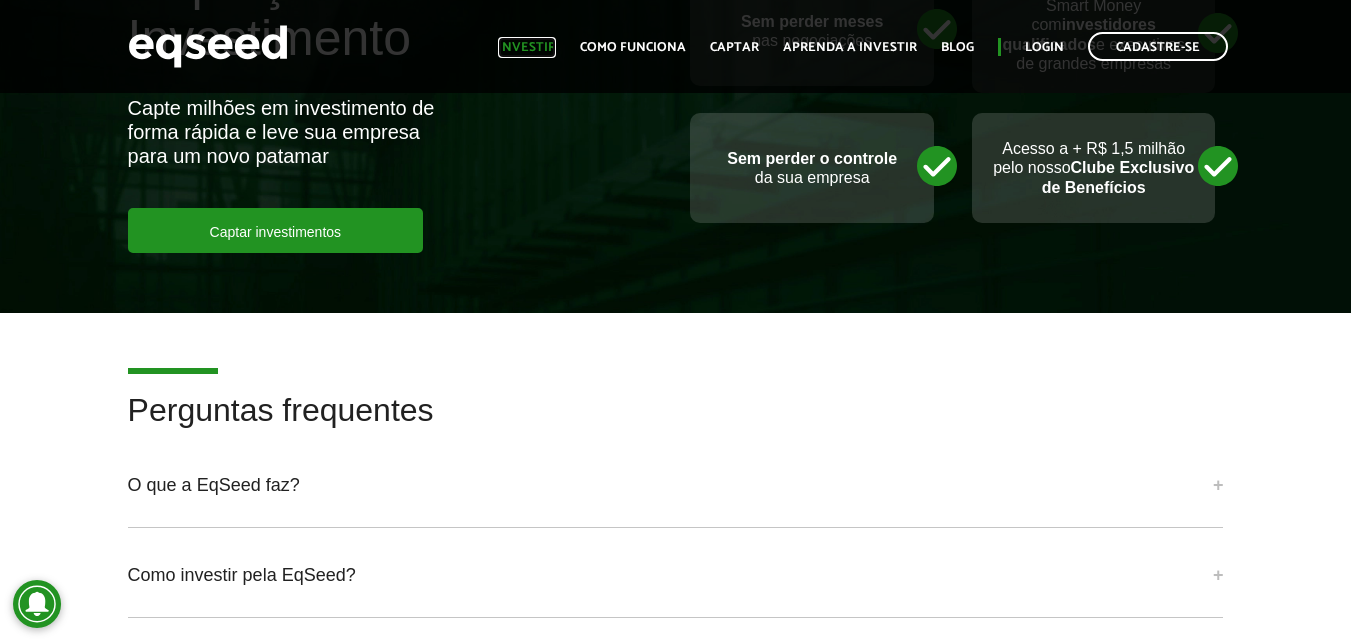 click on "Investir" at bounding box center [527, 47] 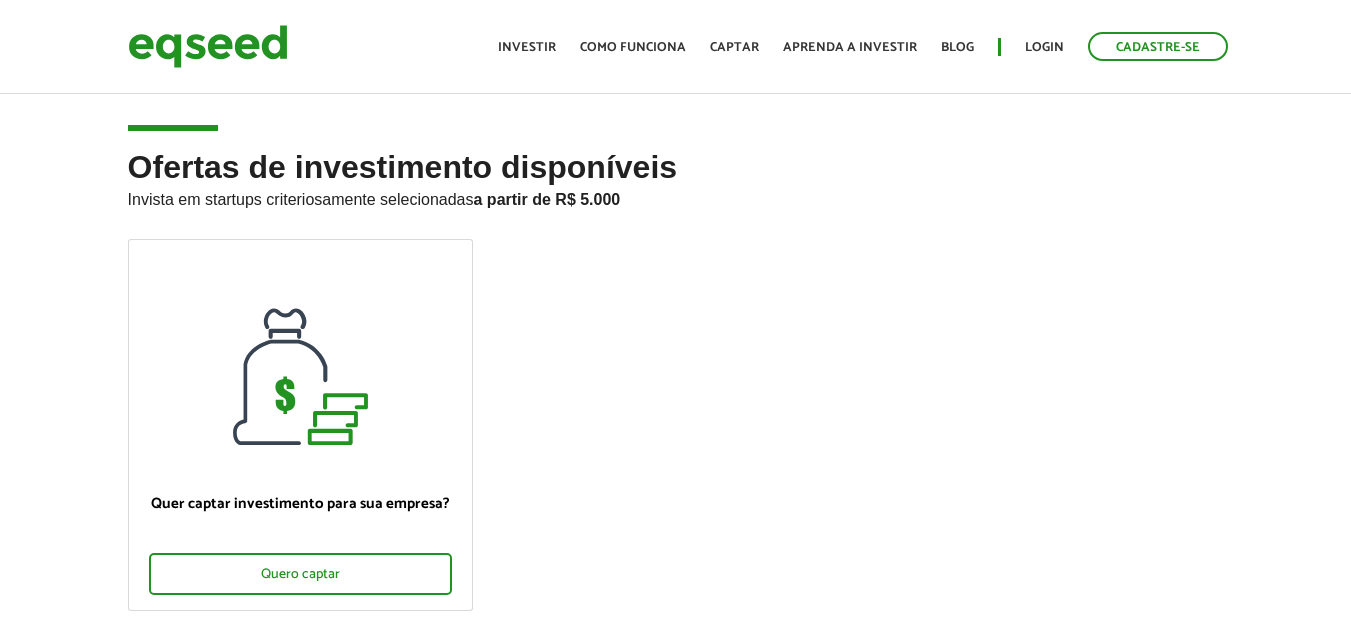 scroll, scrollTop: 0, scrollLeft: 0, axis: both 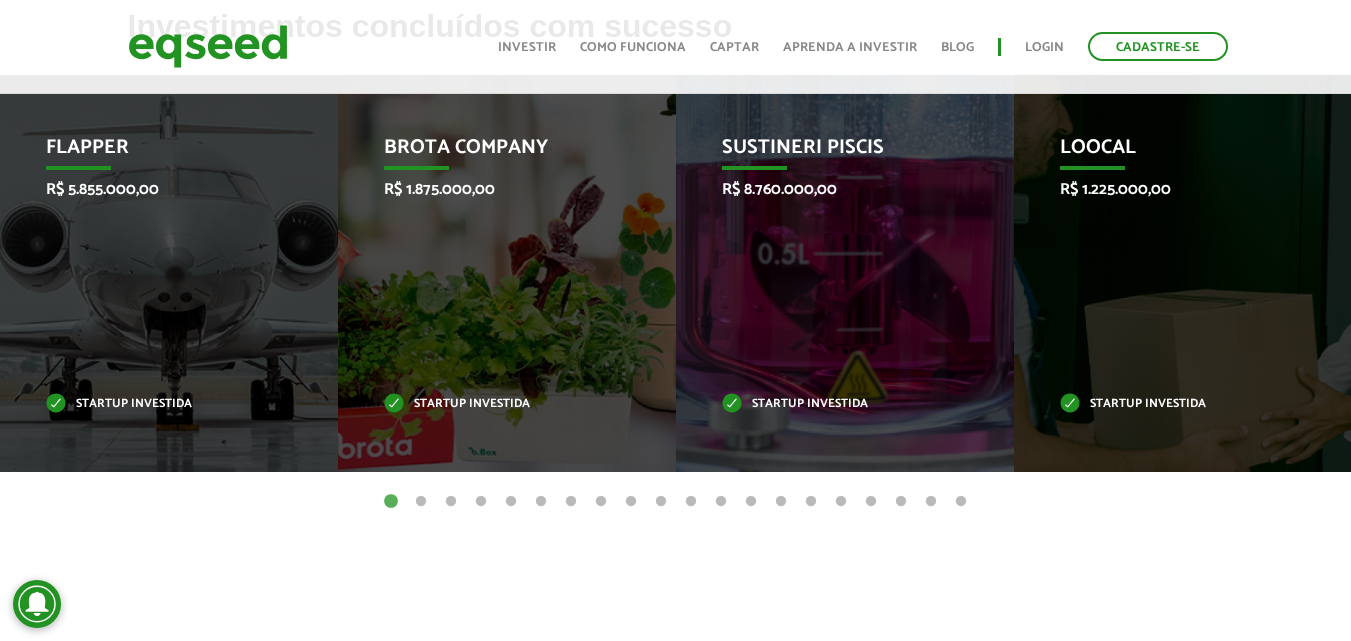 click on "2" at bounding box center (421, 502) 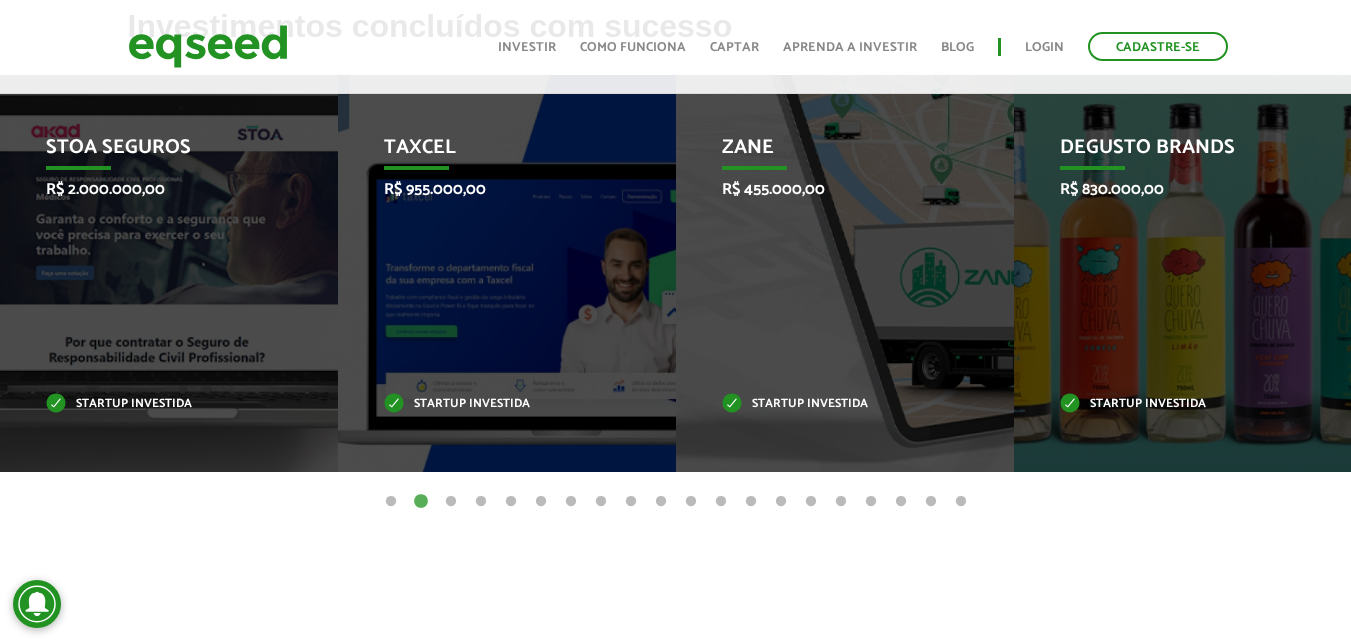 click on "3" at bounding box center (451, 502) 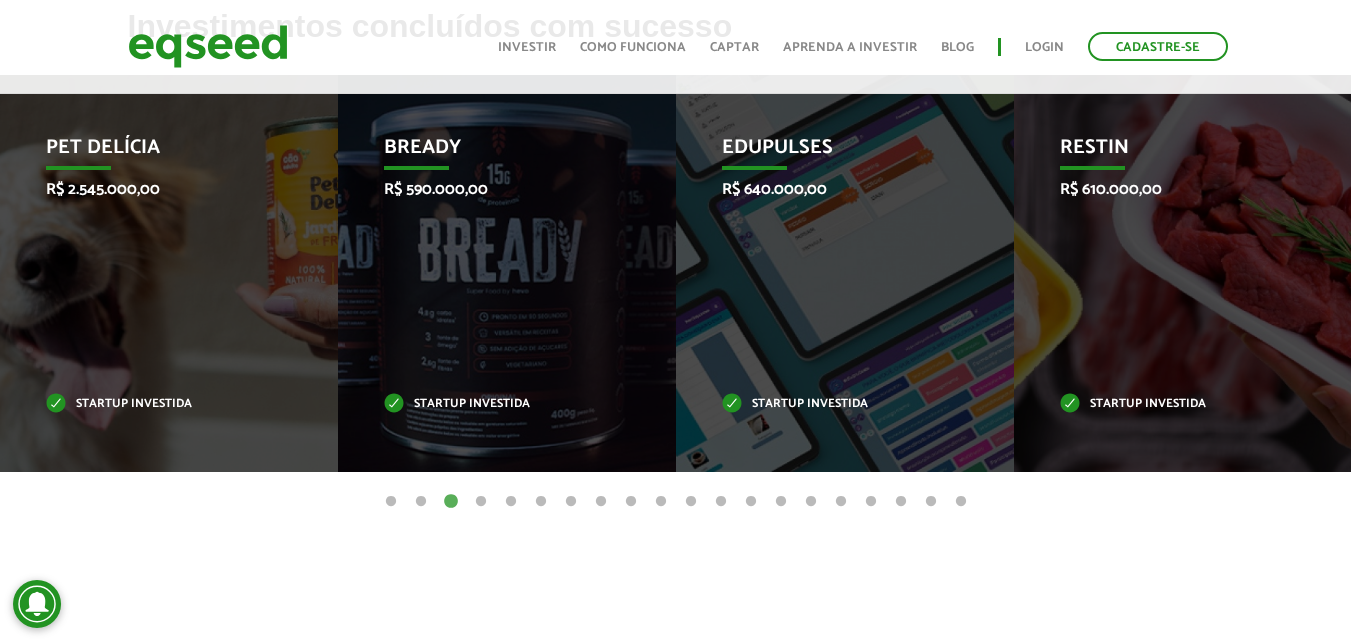 click on "4" at bounding box center (481, 502) 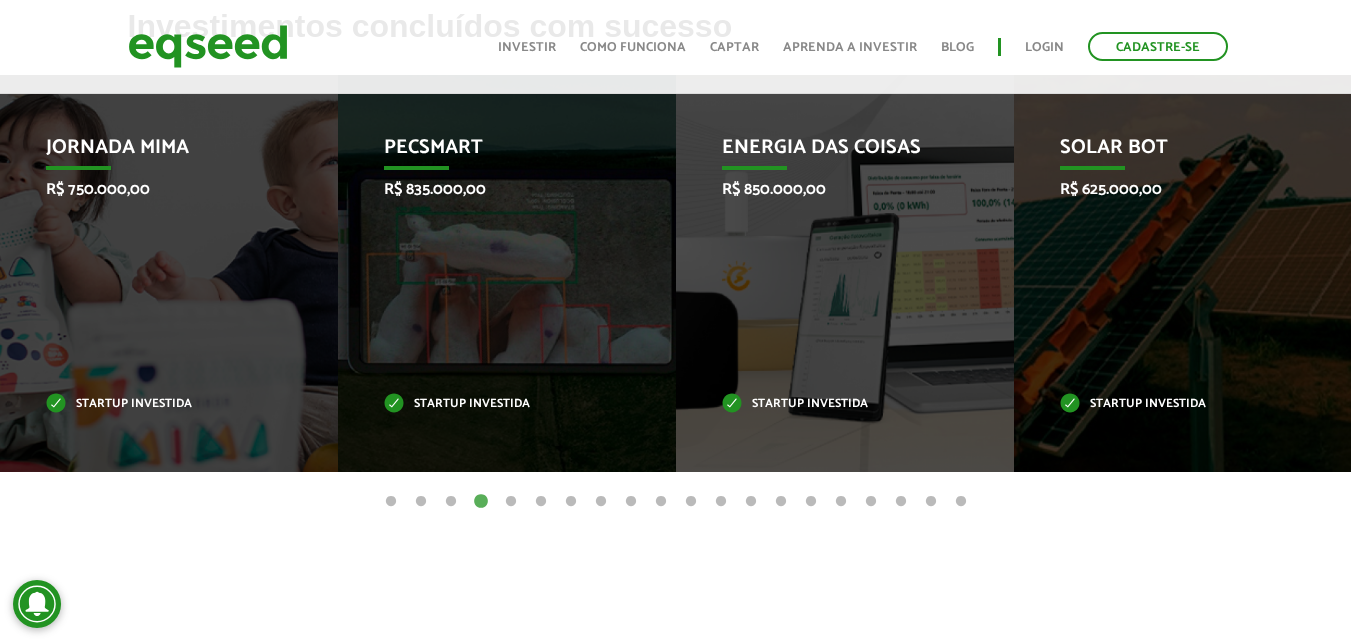 click on "5" at bounding box center (511, 502) 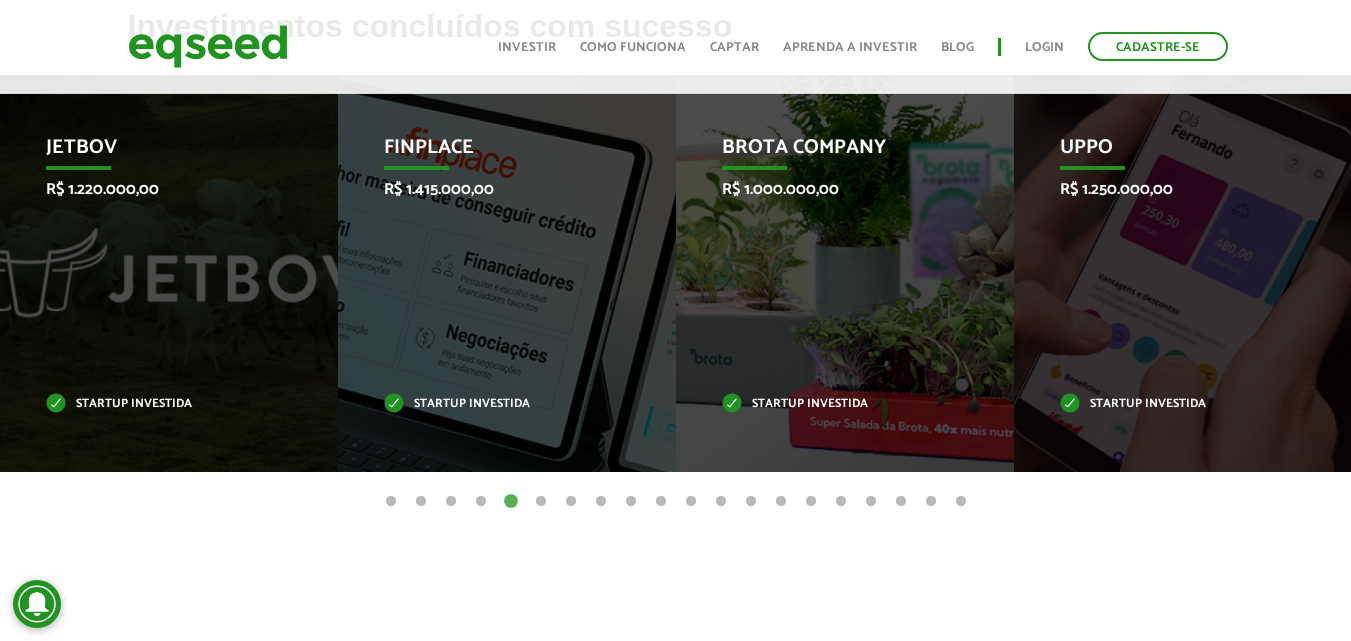 click on "12" at bounding box center [721, 502] 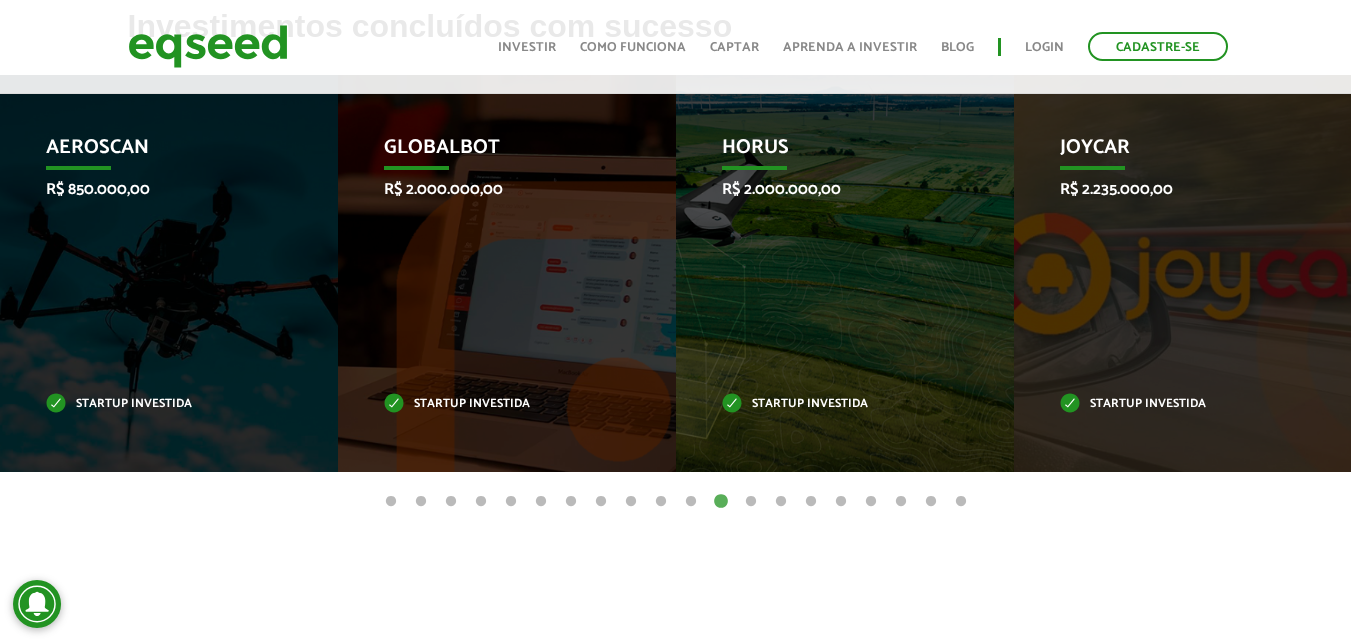 click on "15" at bounding box center (811, 502) 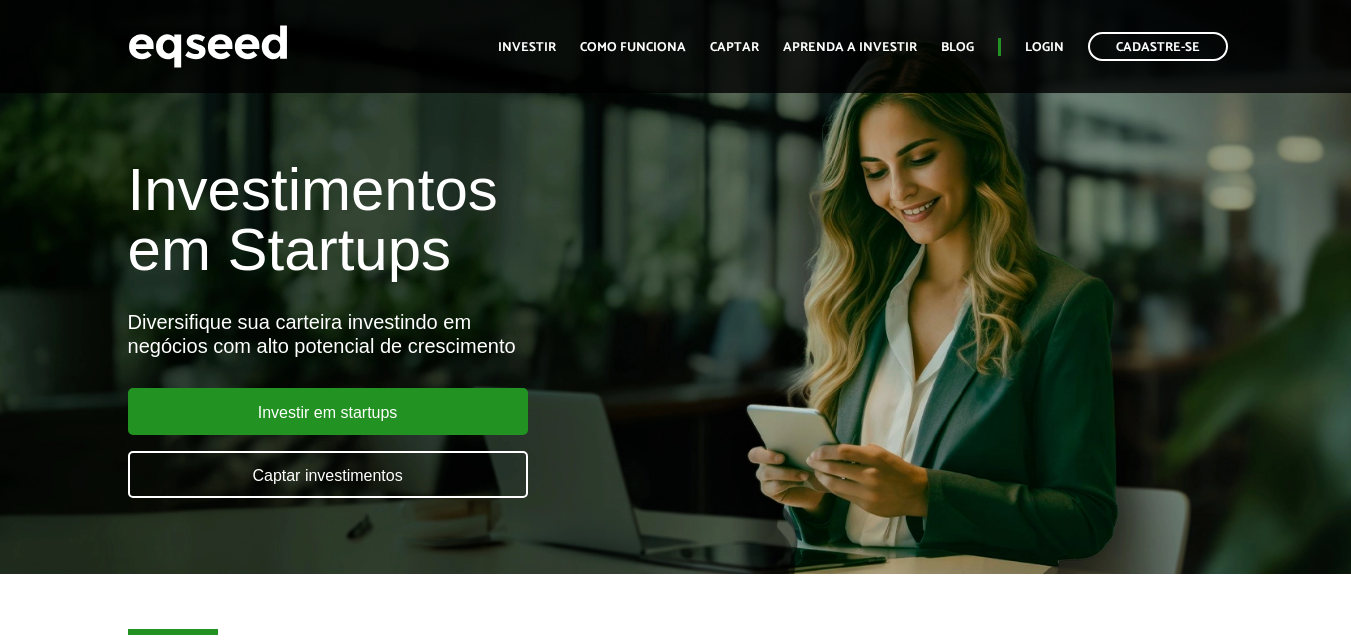scroll, scrollTop: 1085, scrollLeft: 0, axis: vertical 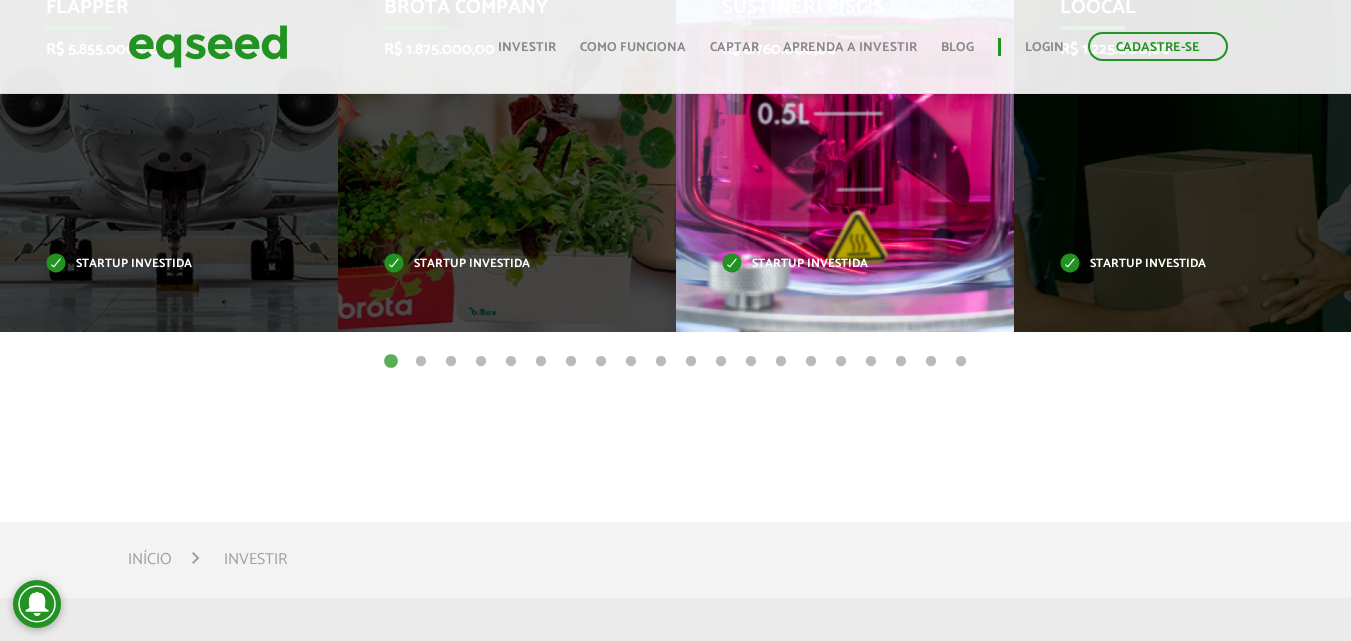 click on "Sustineri Piscis
R$ 8.760.000,00
Startup investida" at bounding box center [830, 133] 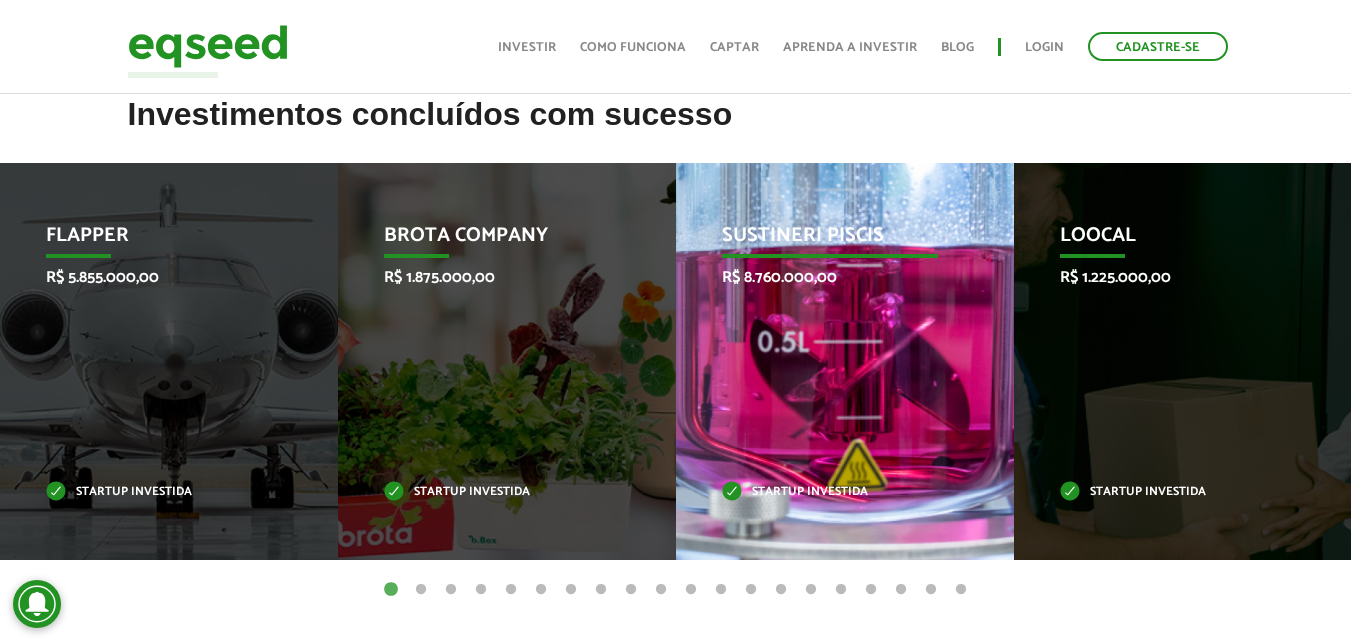 scroll, scrollTop: 640, scrollLeft: 0, axis: vertical 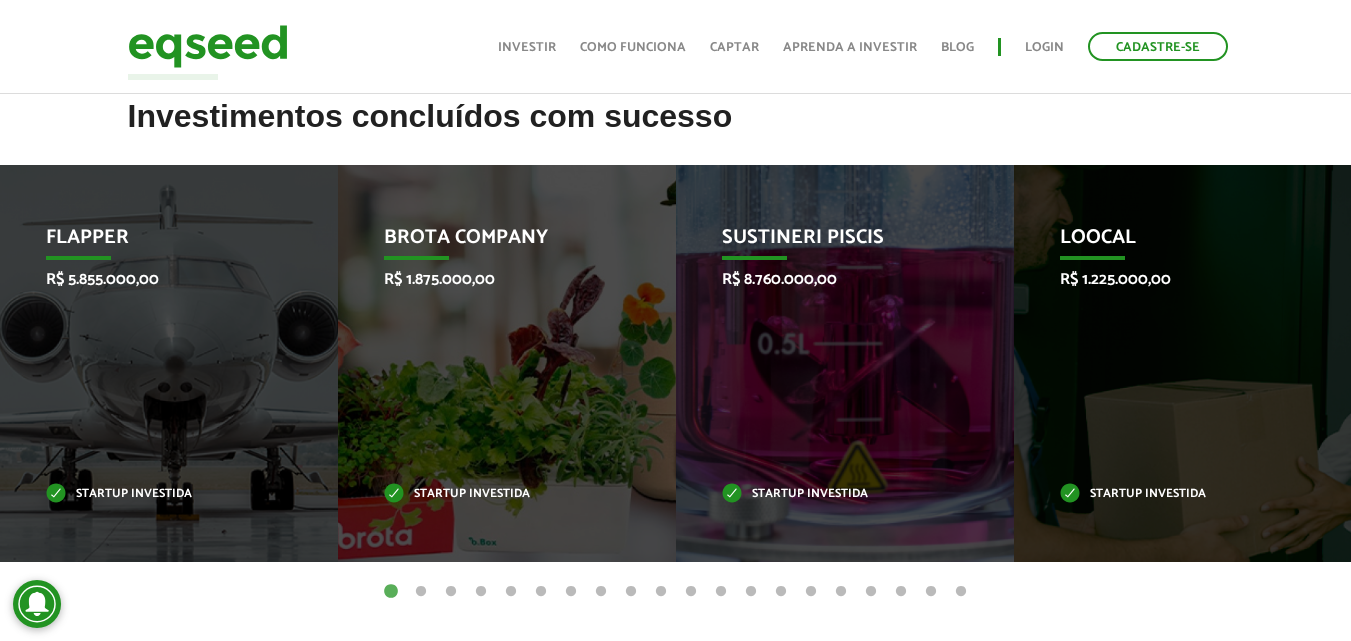 click on "20" at bounding box center (961, 592) 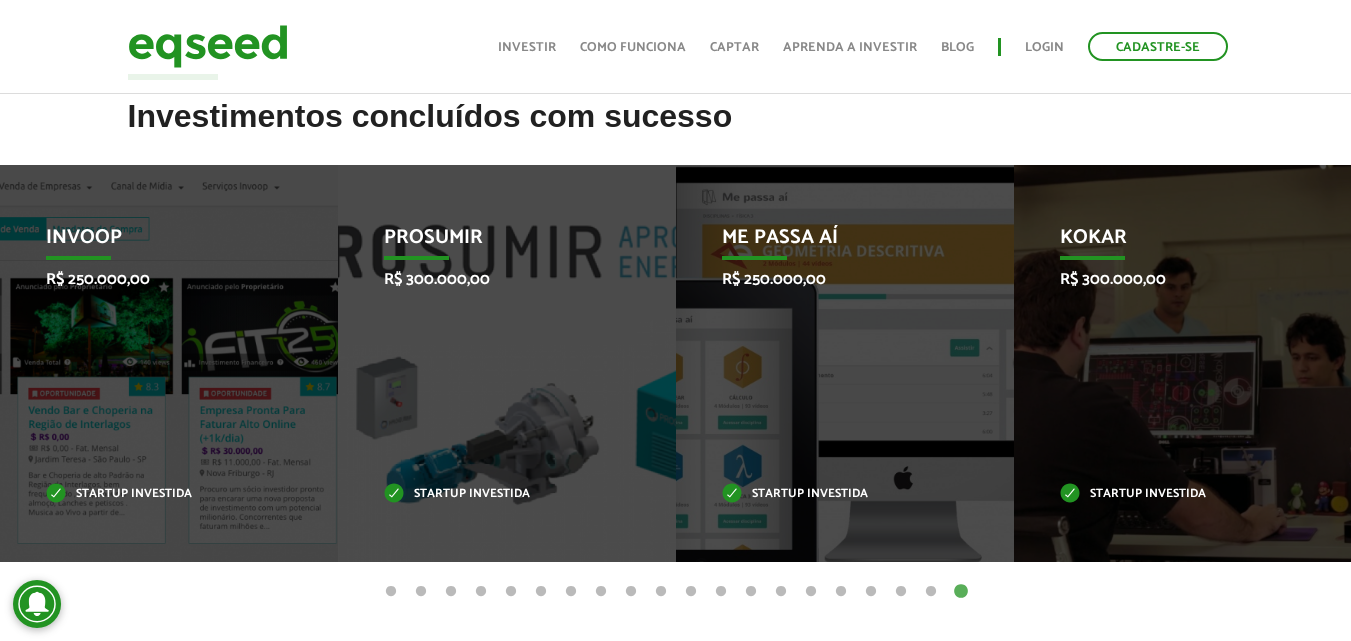 click on "19" at bounding box center [931, 592] 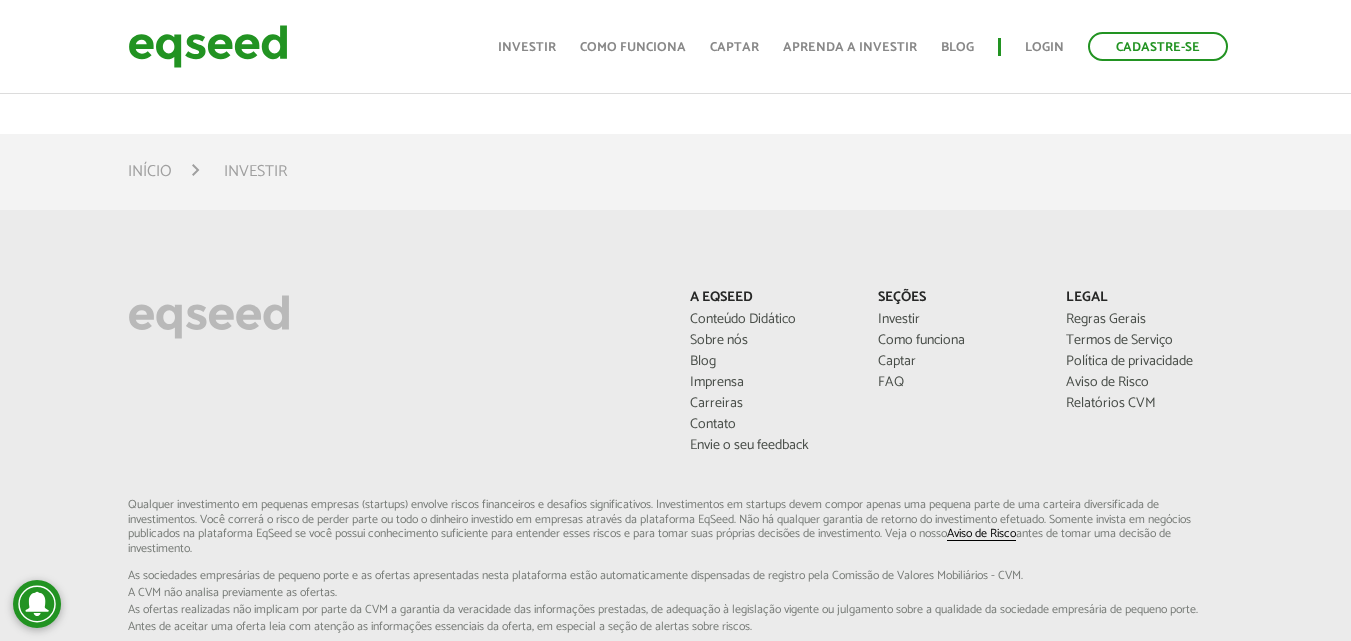 scroll, scrollTop: 1262, scrollLeft: 0, axis: vertical 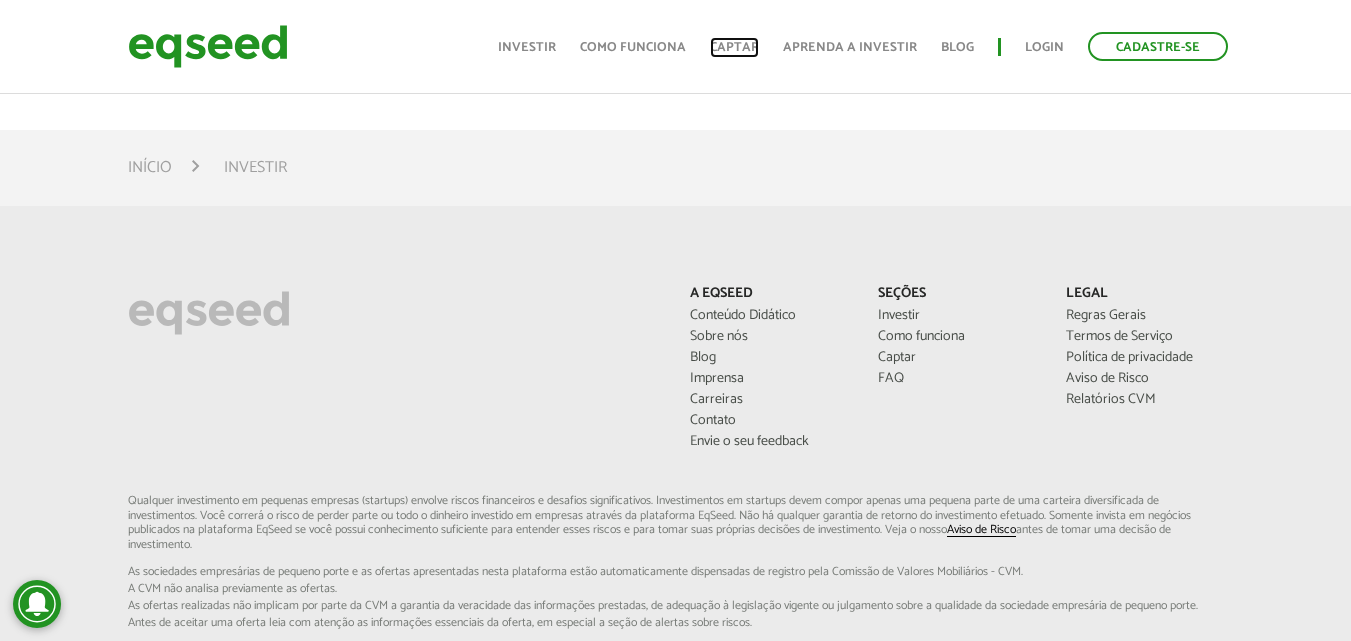 click on "Captar" at bounding box center [734, 47] 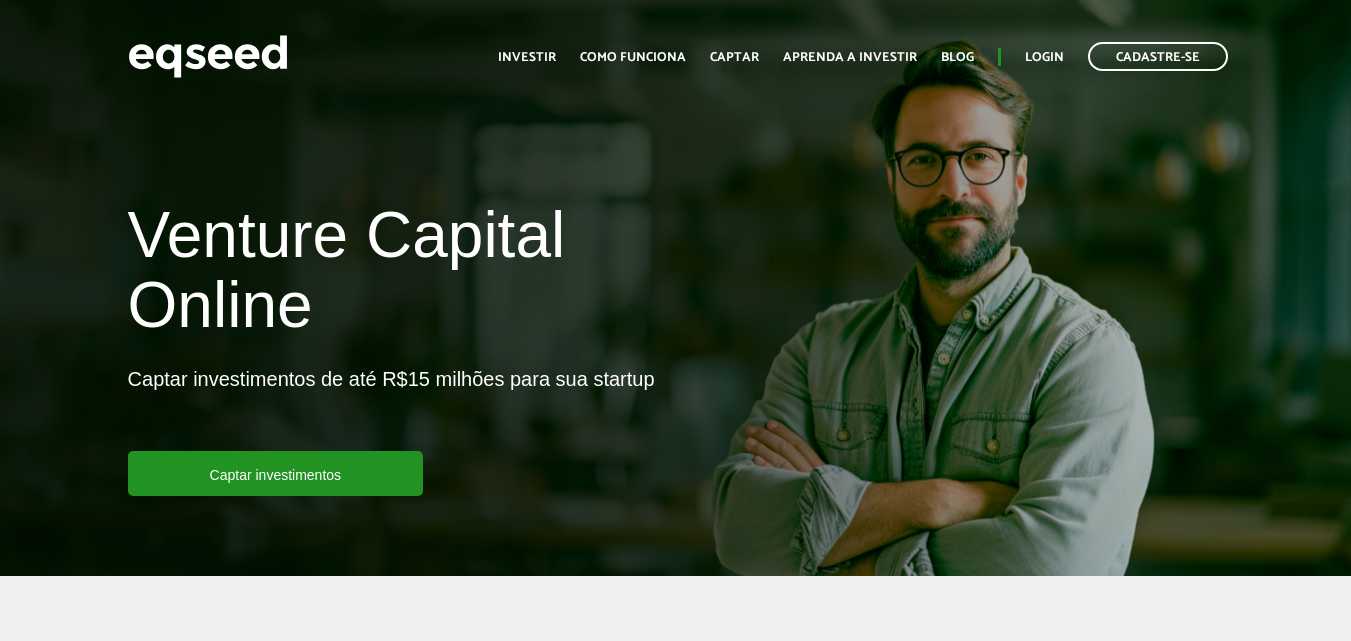 scroll, scrollTop: 0, scrollLeft: 0, axis: both 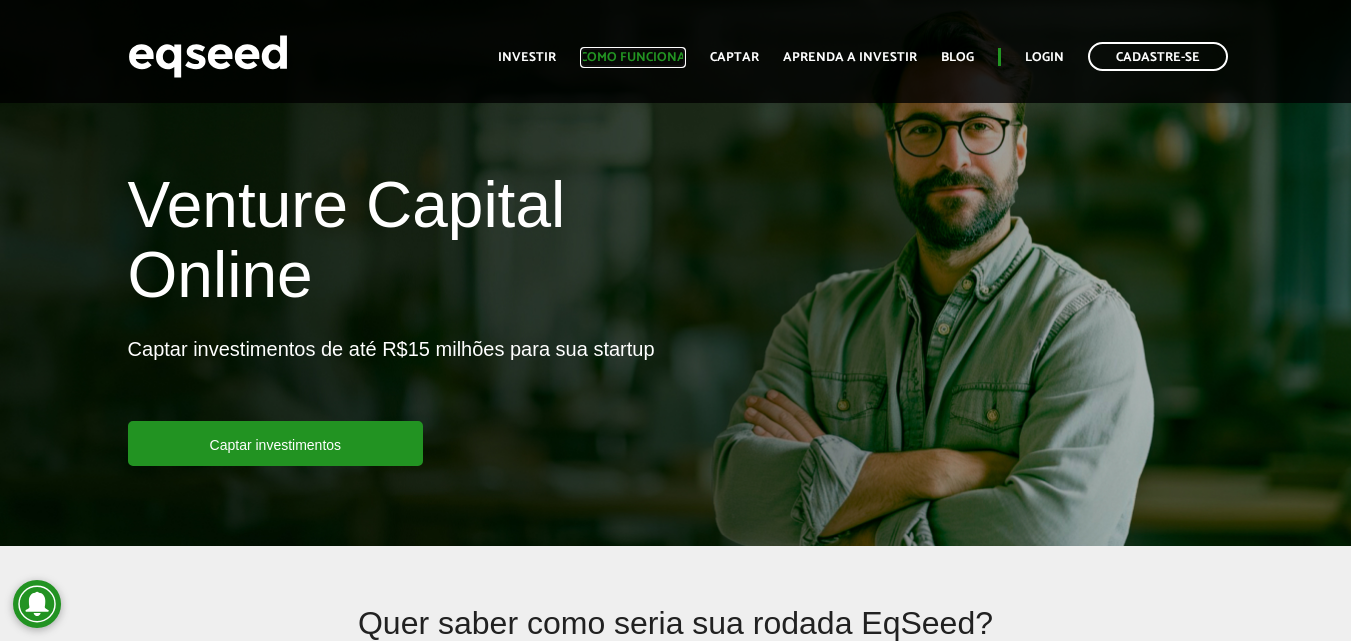 click on "Como funciona" at bounding box center (633, 57) 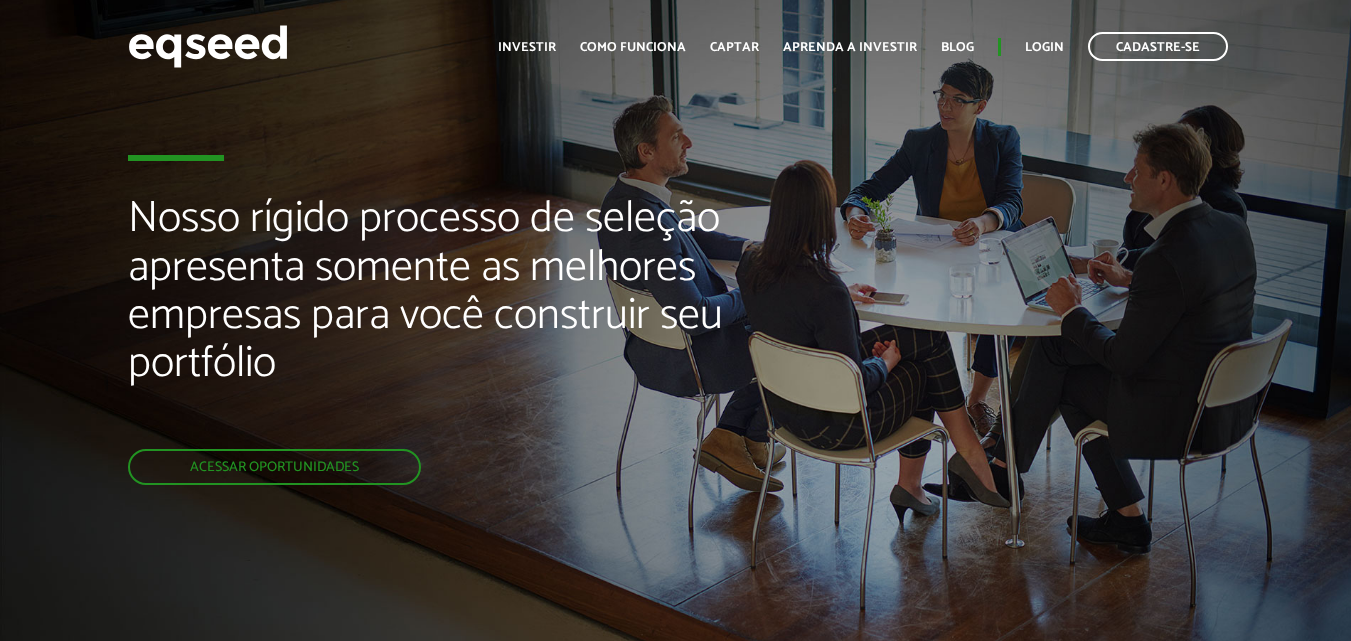 scroll, scrollTop: 0, scrollLeft: 0, axis: both 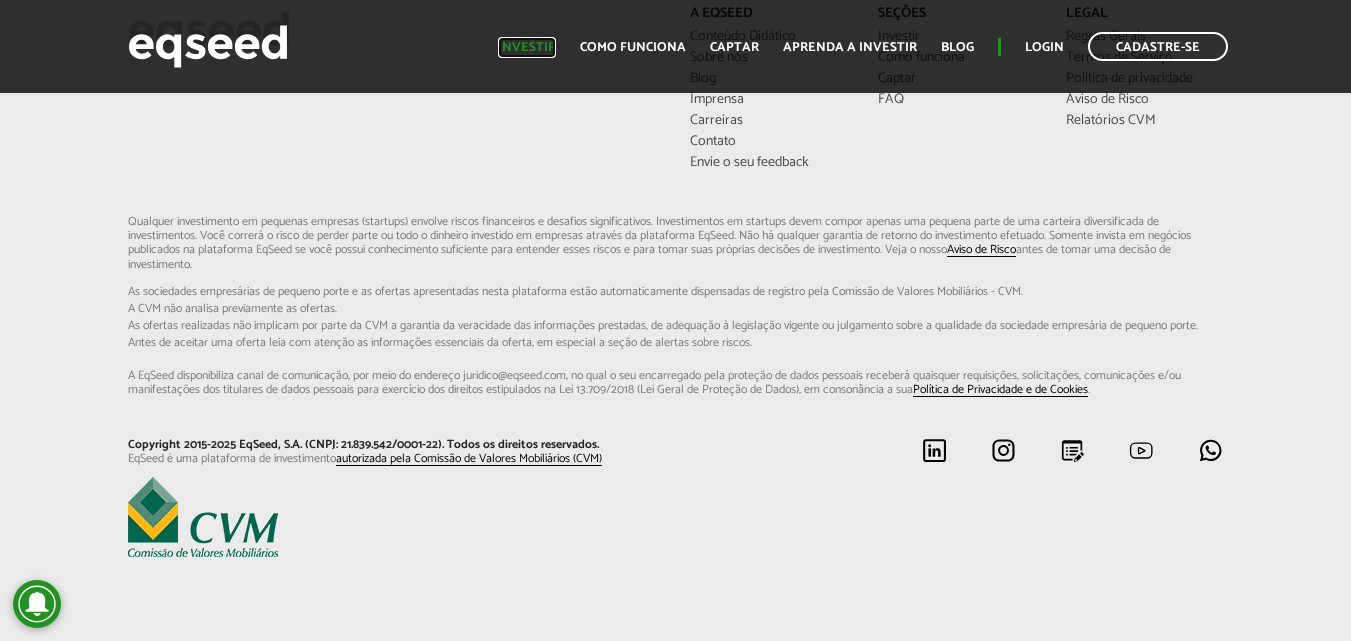 click on "Investir" at bounding box center (527, 47) 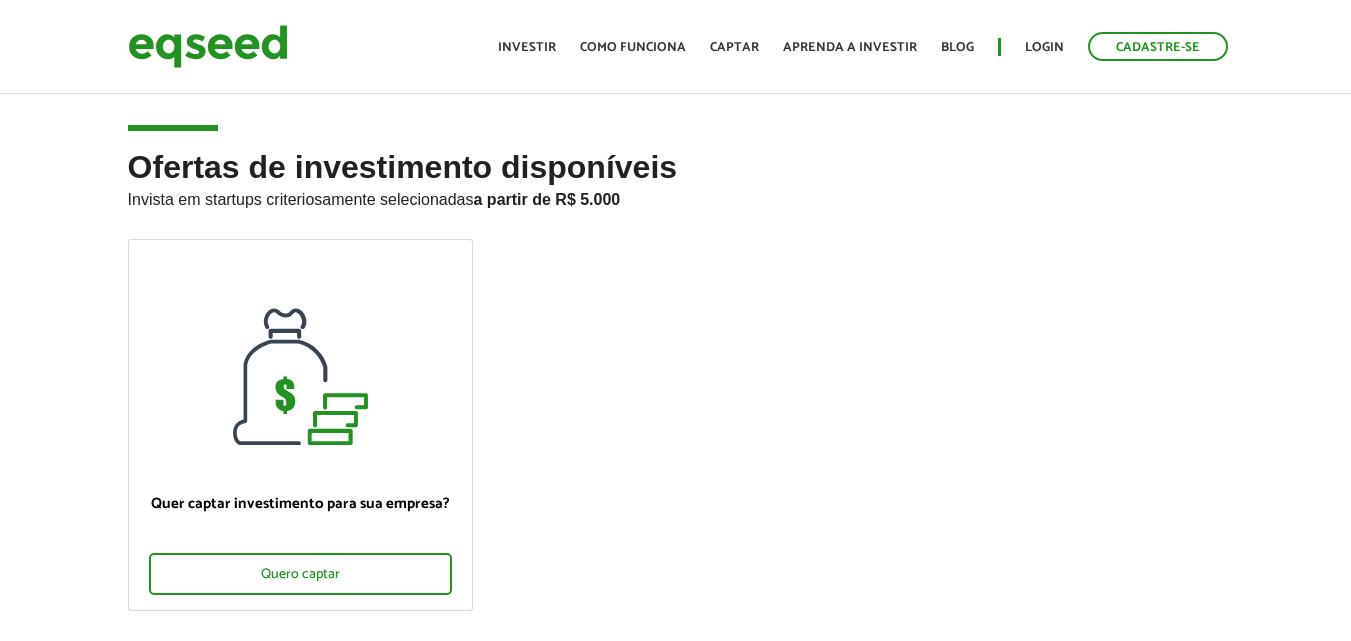 scroll, scrollTop: 0, scrollLeft: 0, axis: both 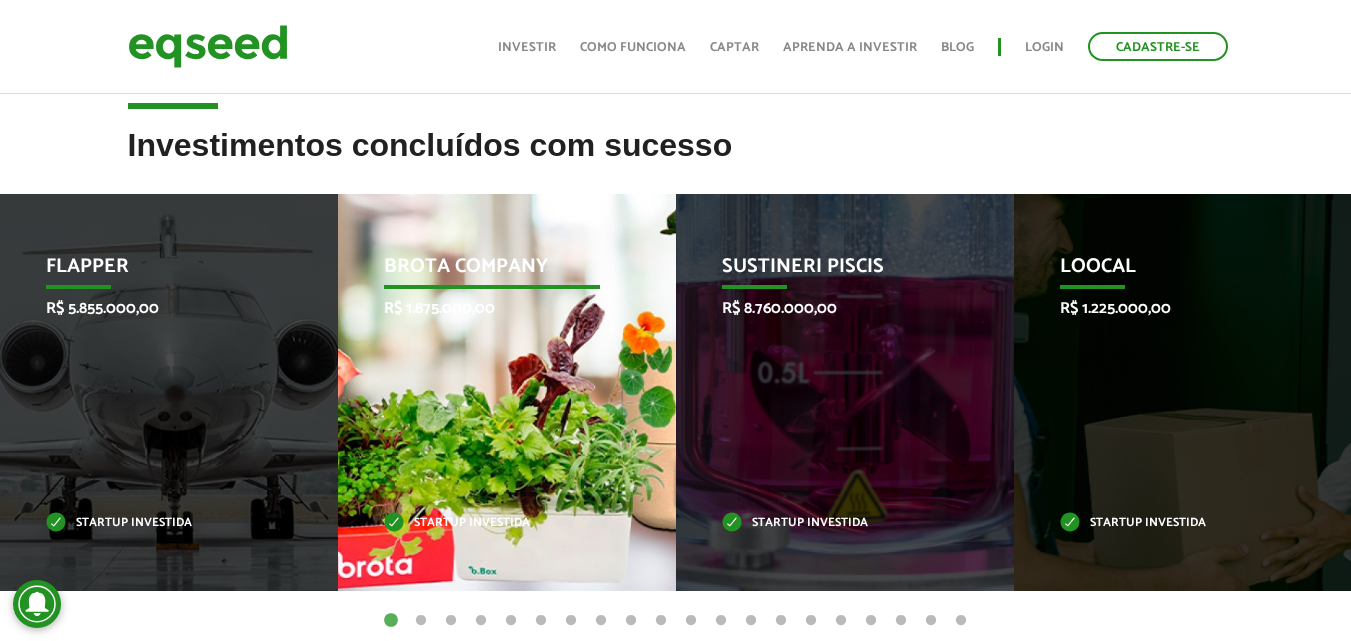 click on "R$ 1.875.000,00" at bounding box center (492, 308) 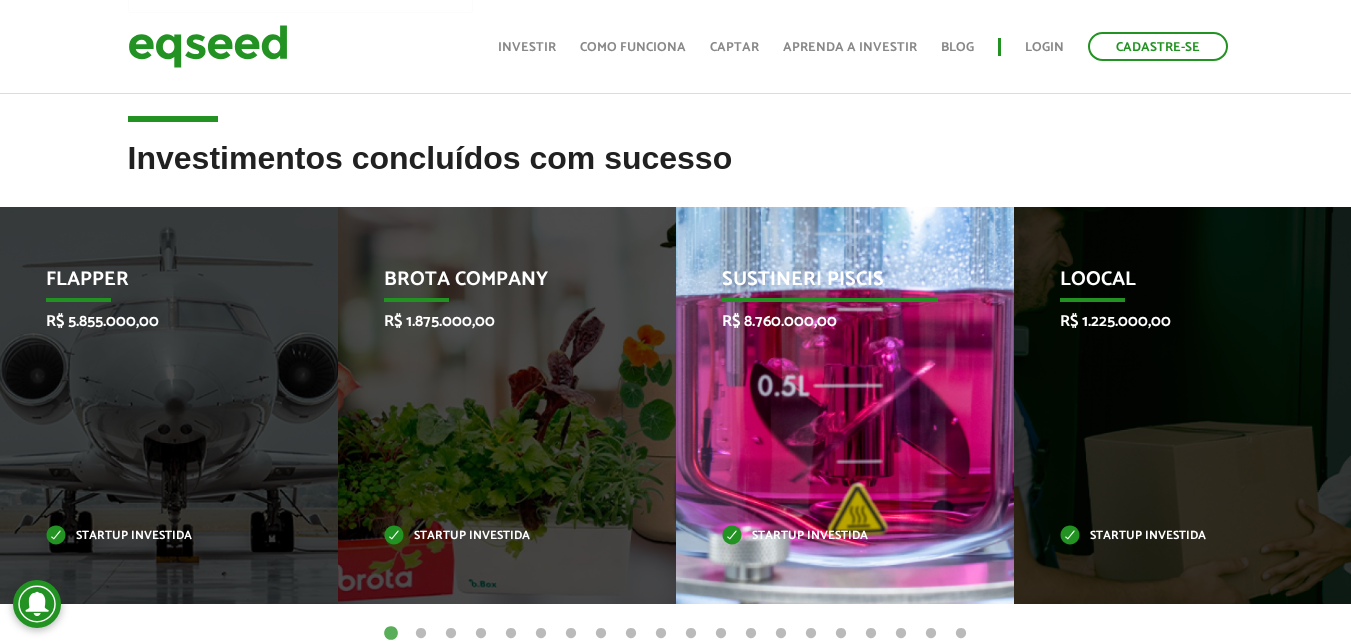 scroll, scrollTop: 840, scrollLeft: 0, axis: vertical 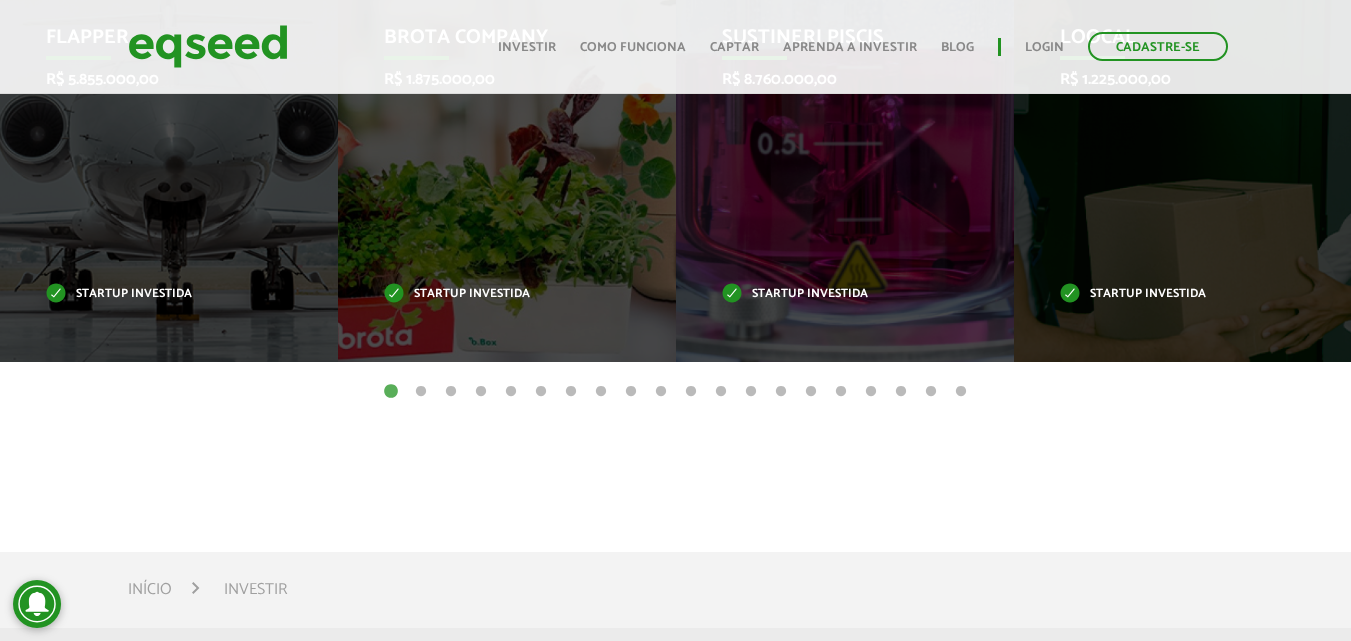 click on "2" at bounding box center [421, 392] 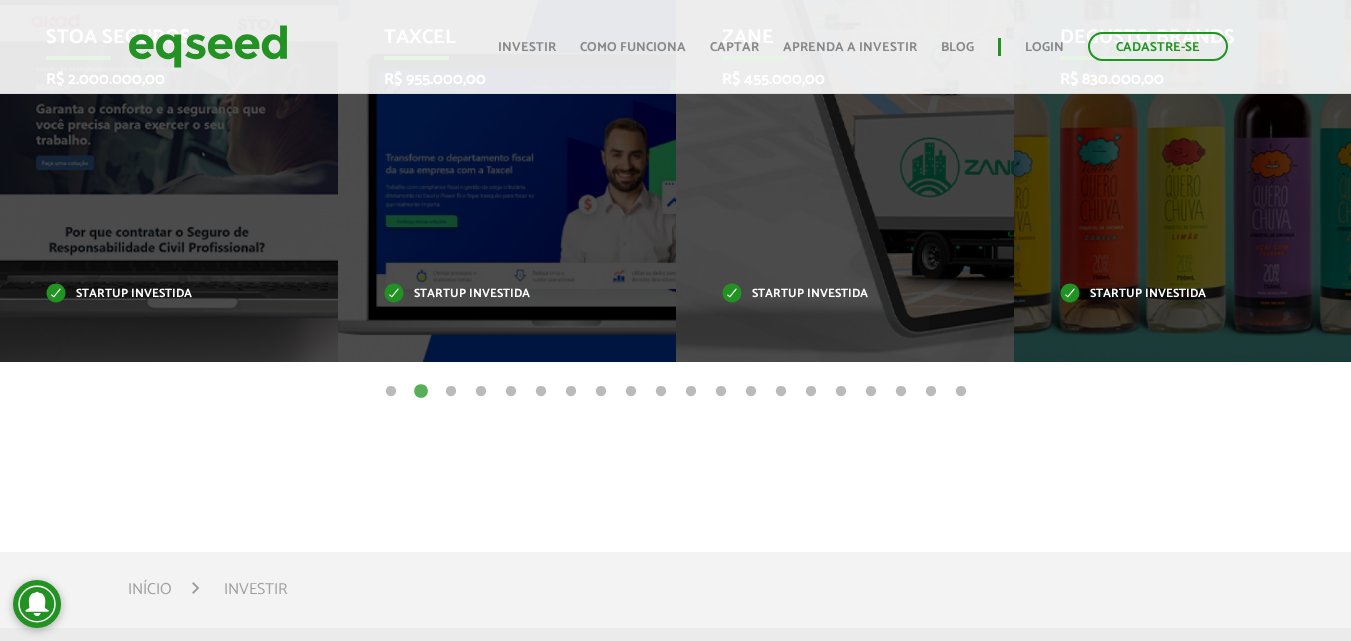 click on "3" at bounding box center [451, 392] 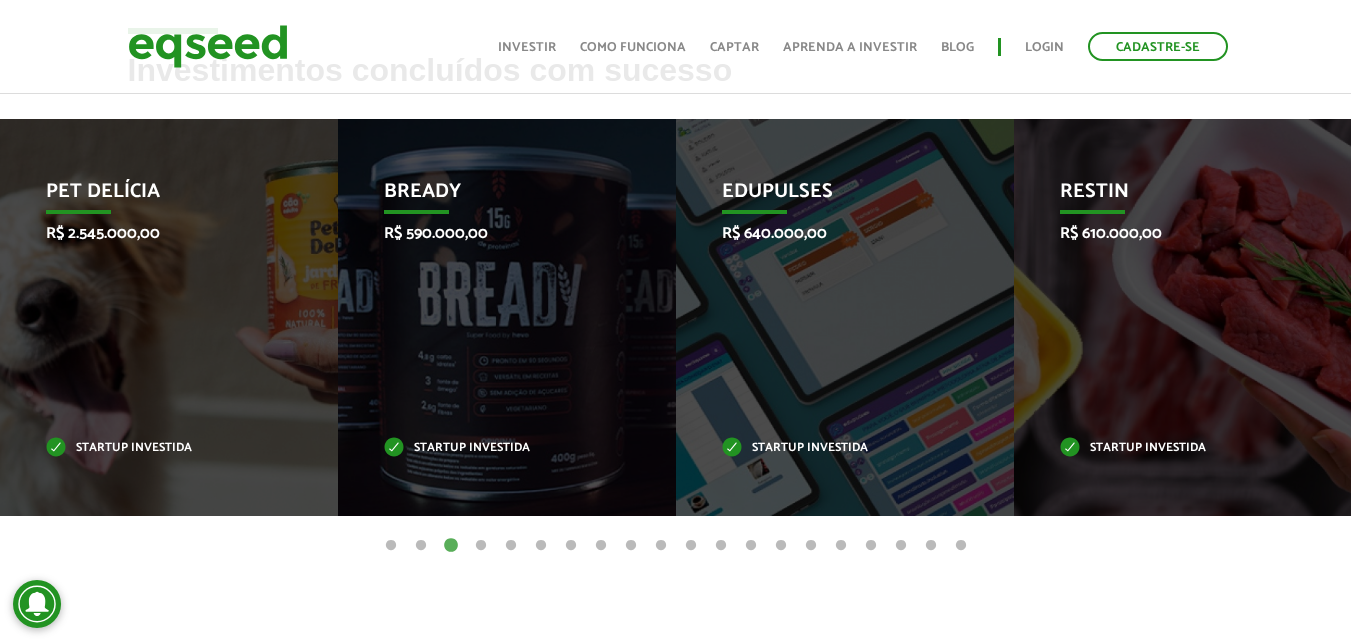 scroll, scrollTop: 690, scrollLeft: 0, axis: vertical 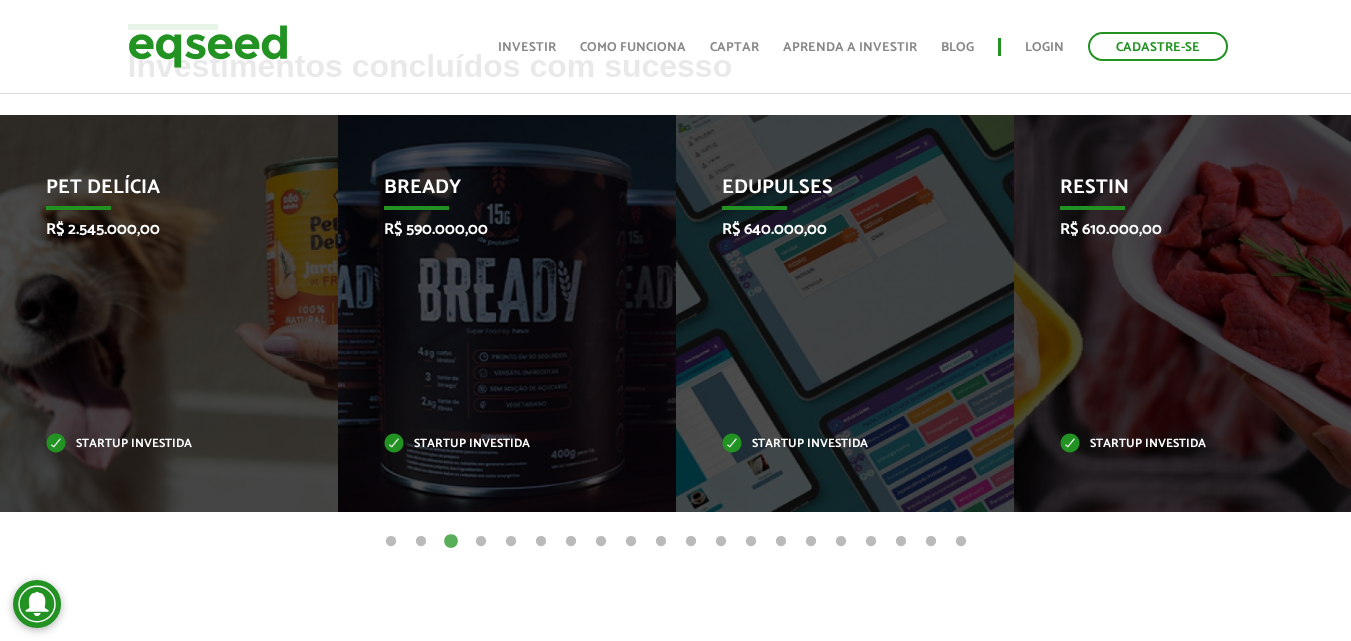click on "6" at bounding box center (541, 542) 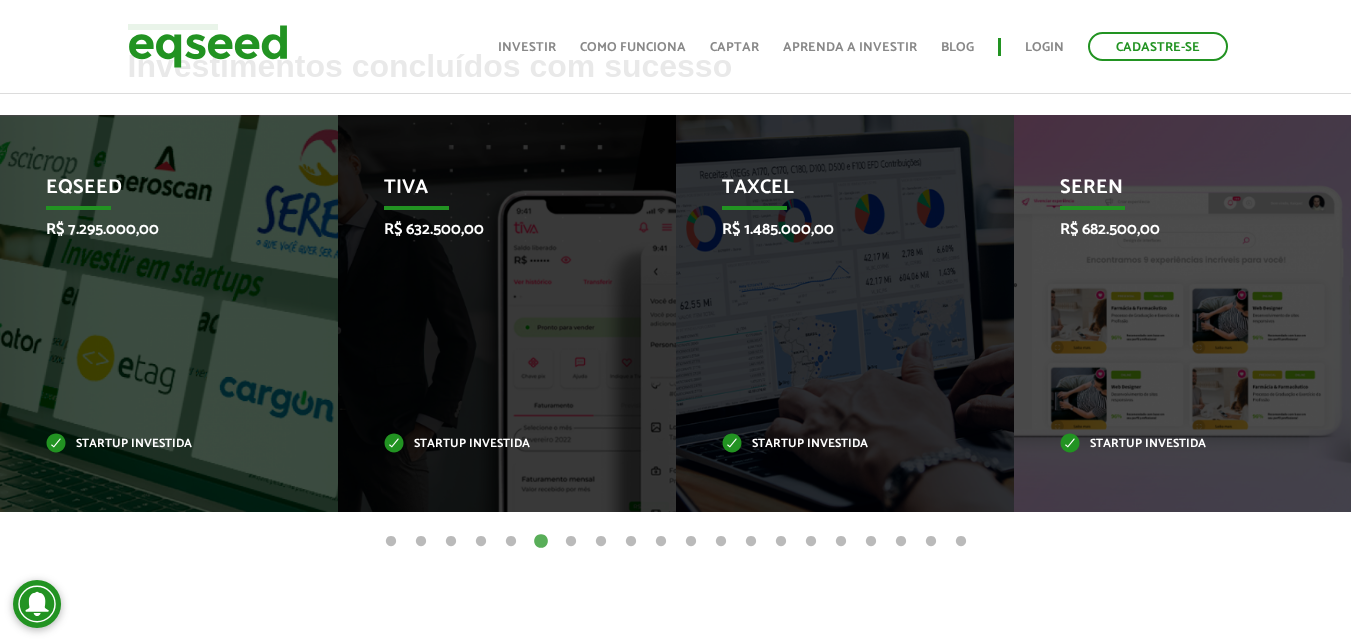click on "8" at bounding box center (601, 542) 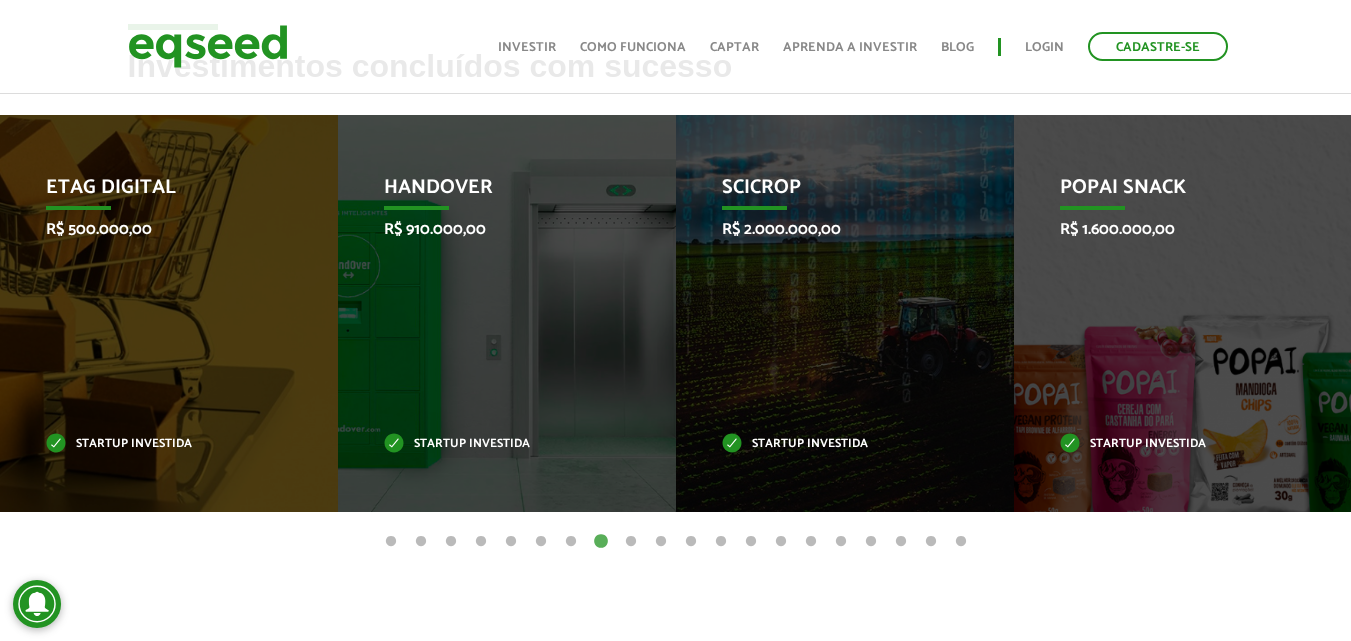 click on "9" at bounding box center (631, 542) 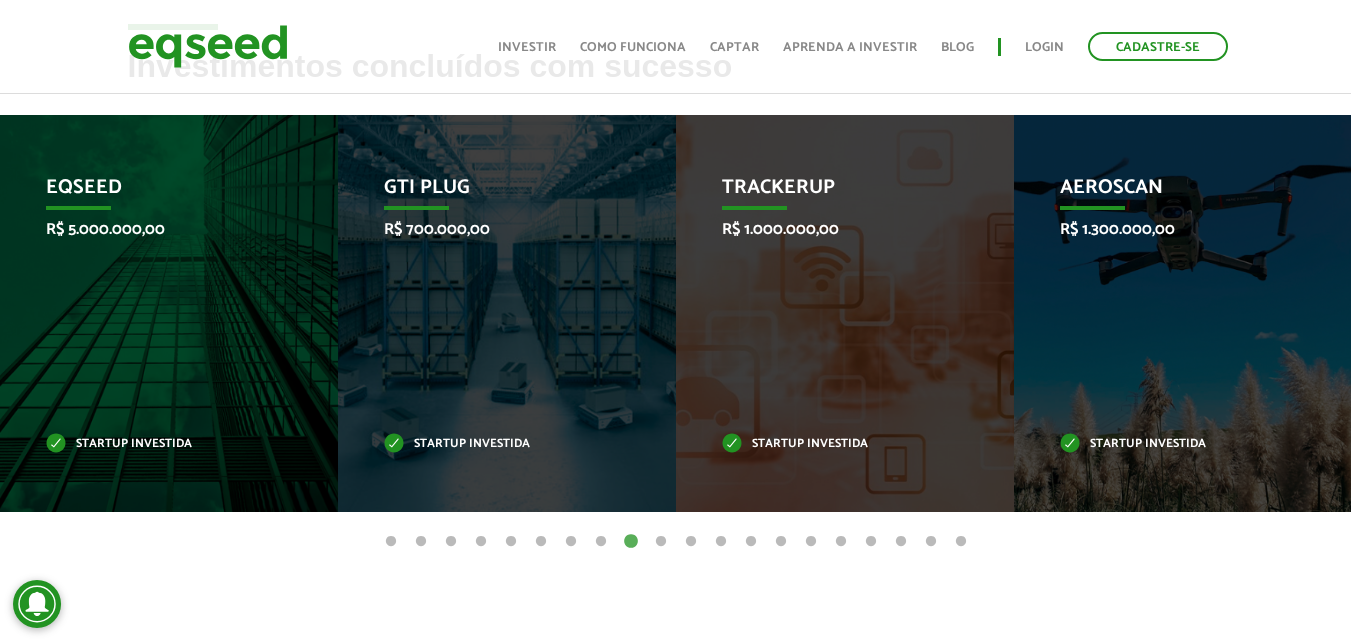 click on "10" at bounding box center [661, 542] 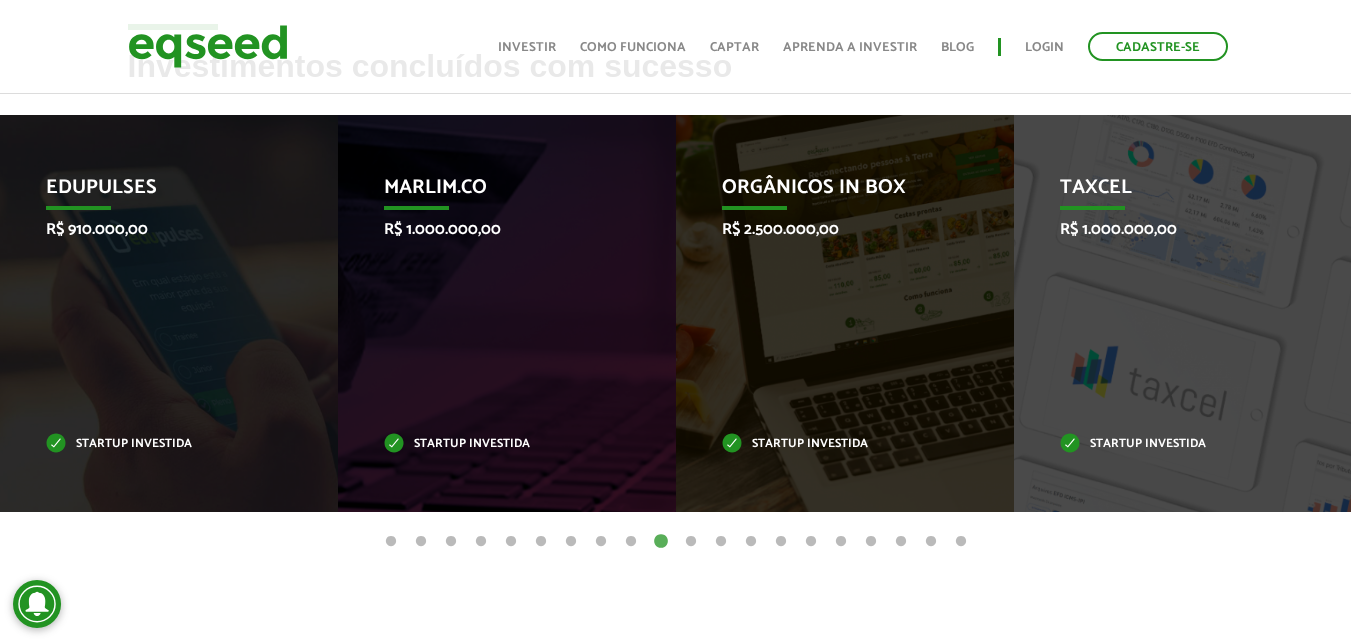 click on "1 2 3 4 5 6 7 8 9 10 11 12 13 14 15 16 17 18 19 20" at bounding box center (675, 541) 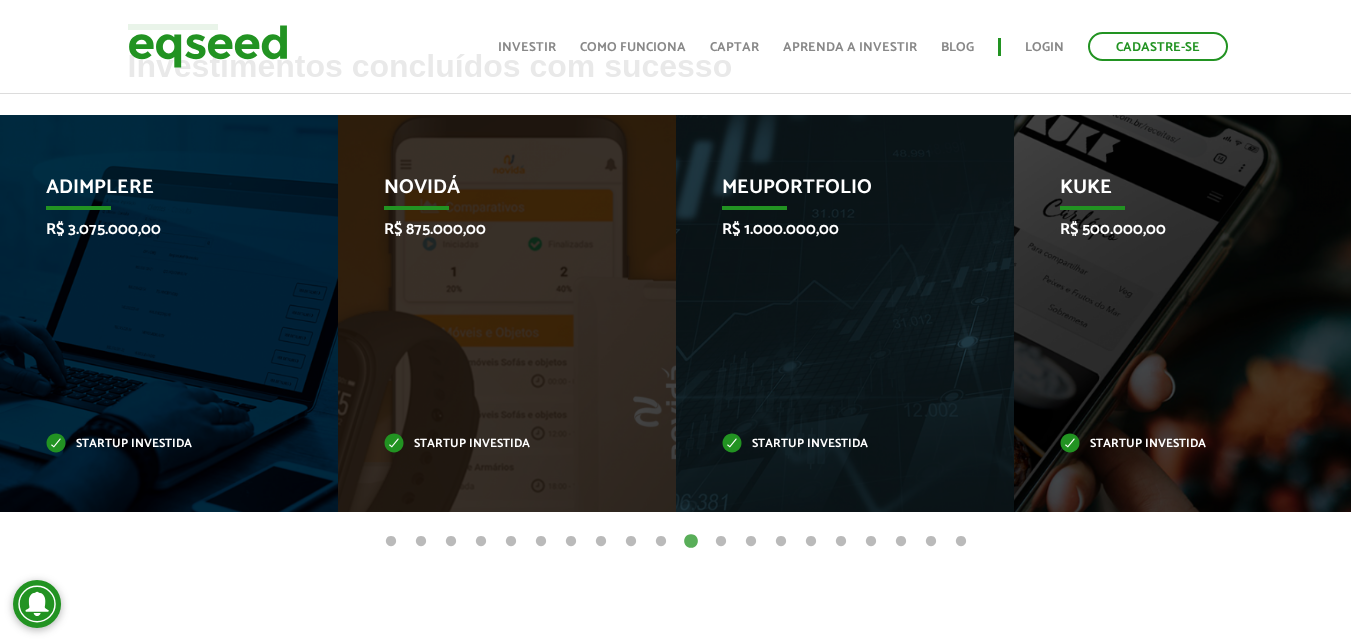 click on "Cadastre-se
Toggle navigation
Toggle navigation
Início
Investir Como funciona Captar Aprenda a investir" at bounding box center [675, 47] 